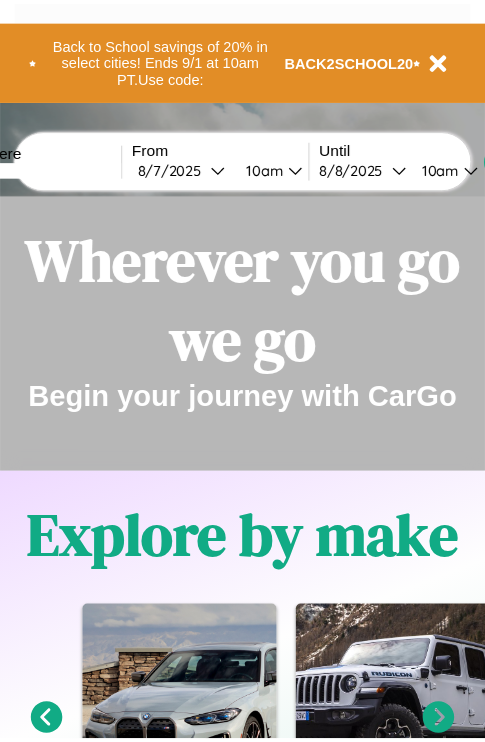 scroll, scrollTop: 0, scrollLeft: 0, axis: both 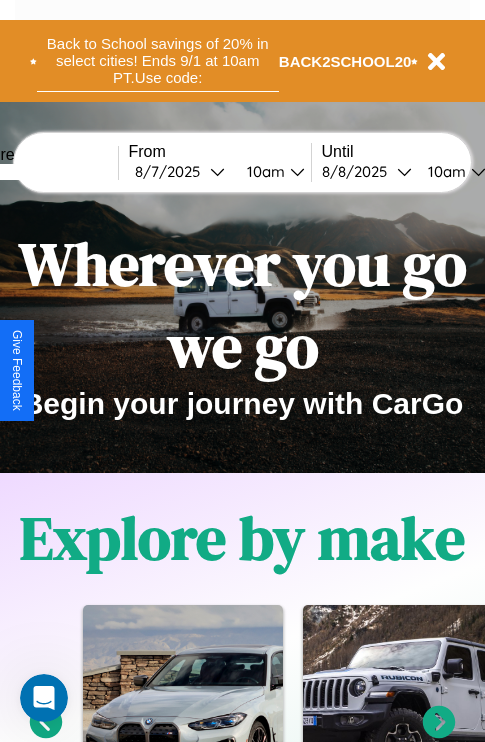 click on "Back to School savings of 20% in select cities! Ends 9/1 at 10am PT.  Use code:" at bounding box center [158, 61] 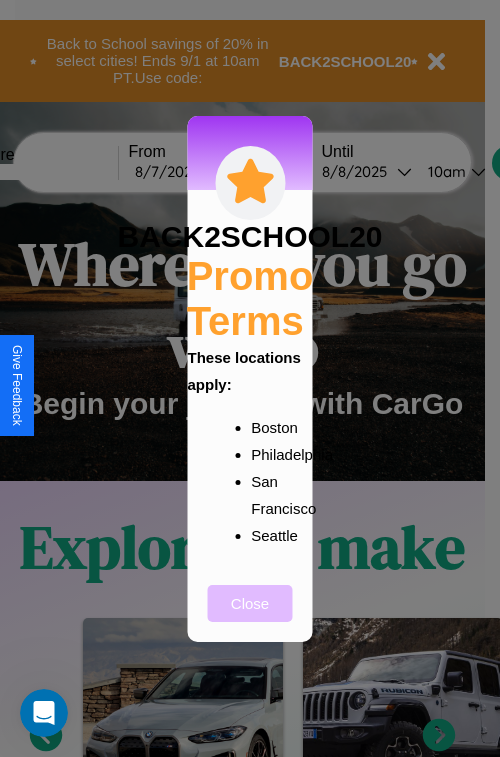 click on "Close" at bounding box center (250, 603) 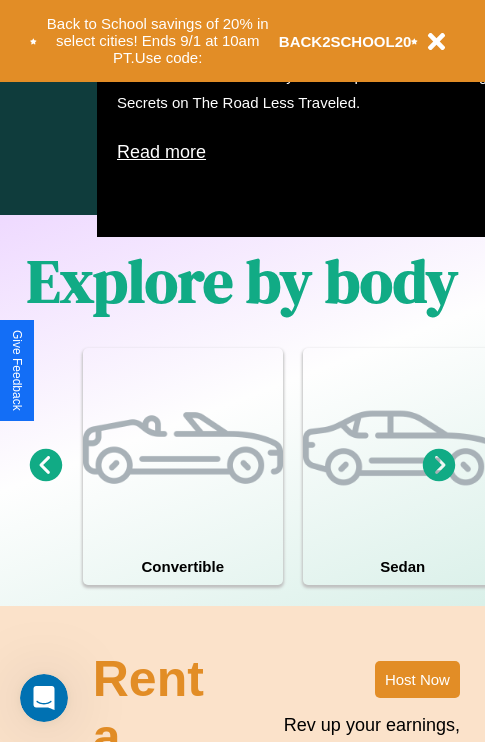 scroll, scrollTop: 1285, scrollLeft: 0, axis: vertical 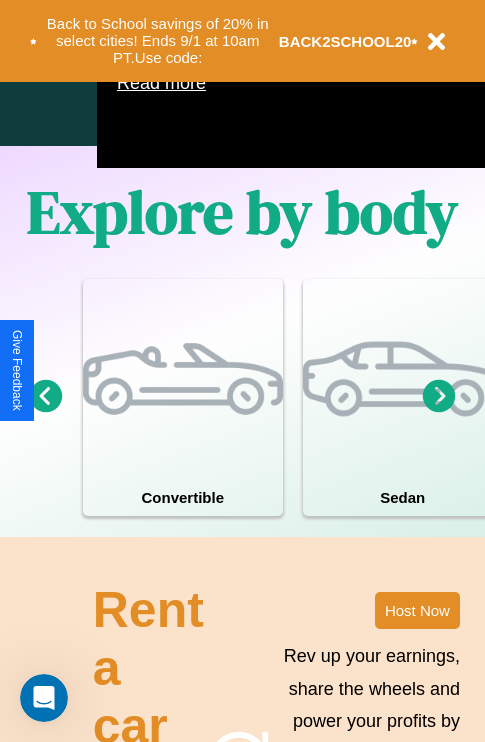 click 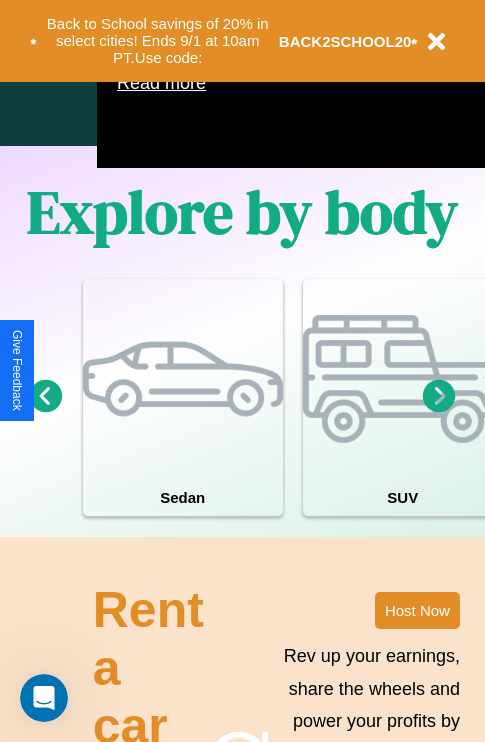 click 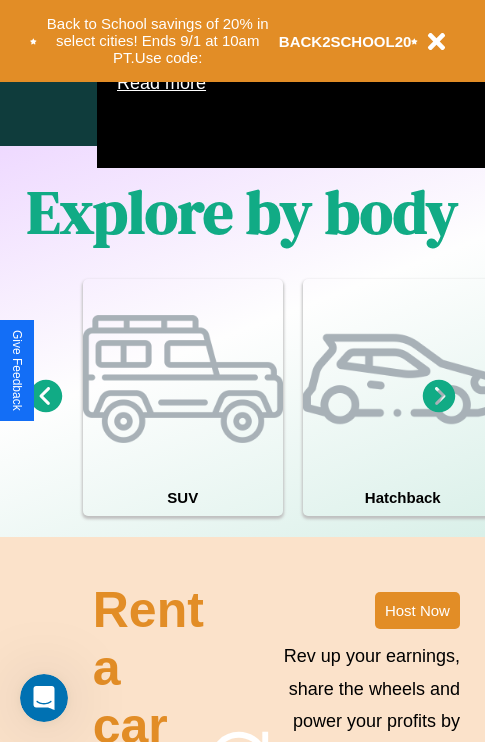 click 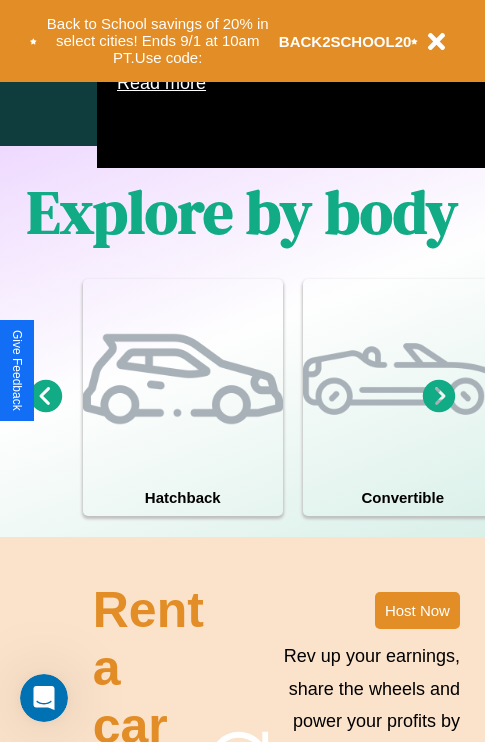 click 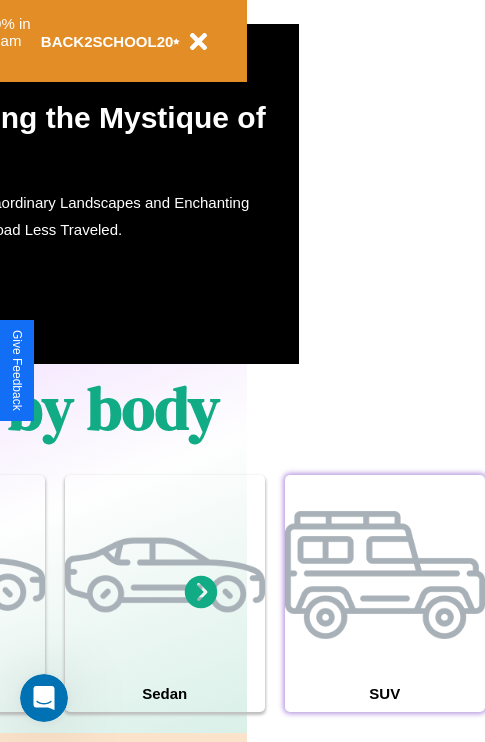 click at bounding box center [385, 575] 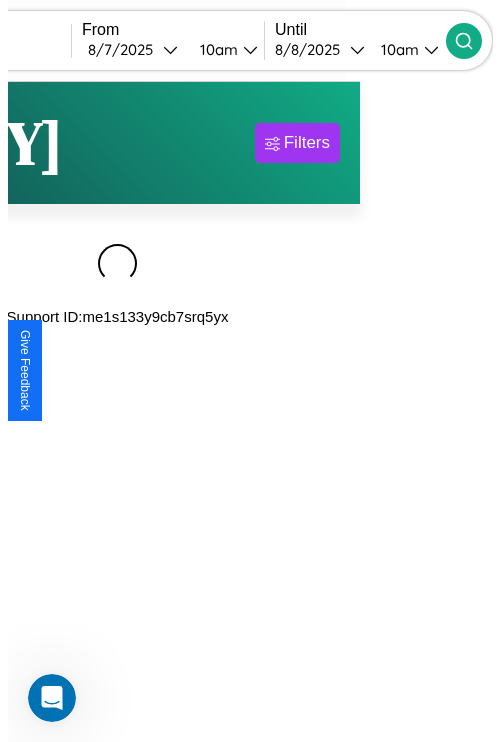scroll, scrollTop: 0, scrollLeft: 0, axis: both 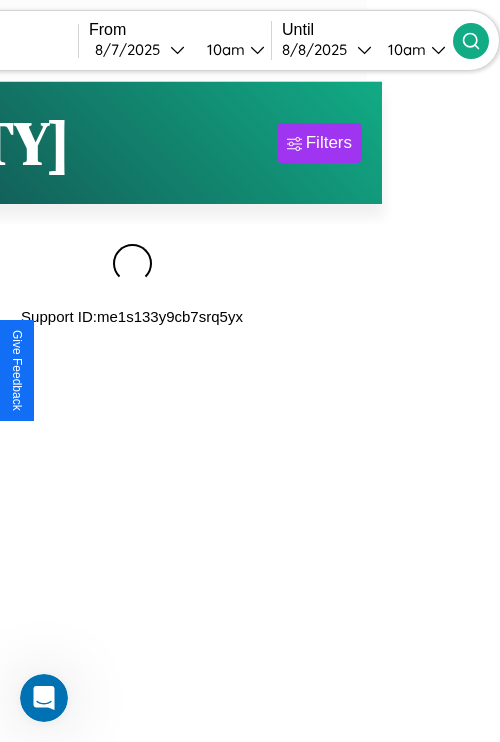 type on "**********" 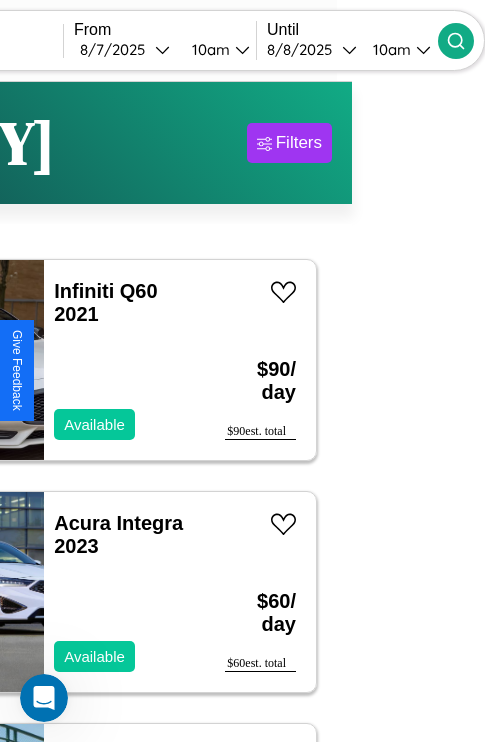 scroll, scrollTop: 95, scrollLeft: 35, axis: both 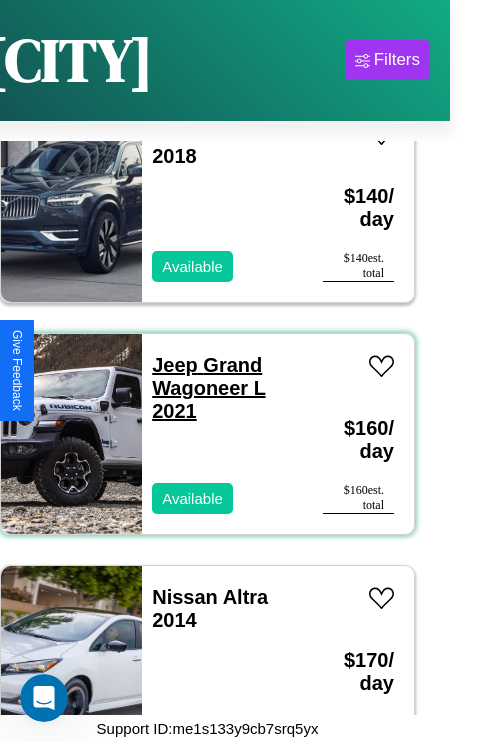 click on "Jeep   Grand Wagoneer L   2021" at bounding box center (208, 388) 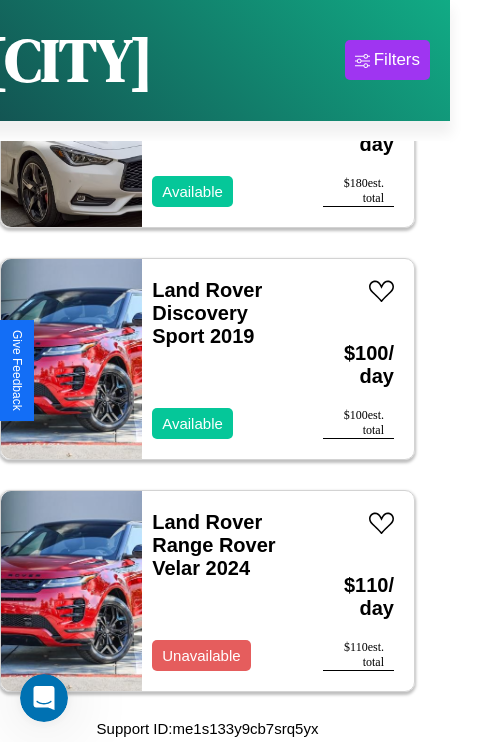 scroll, scrollTop: 4947, scrollLeft: 0, axis: vertical 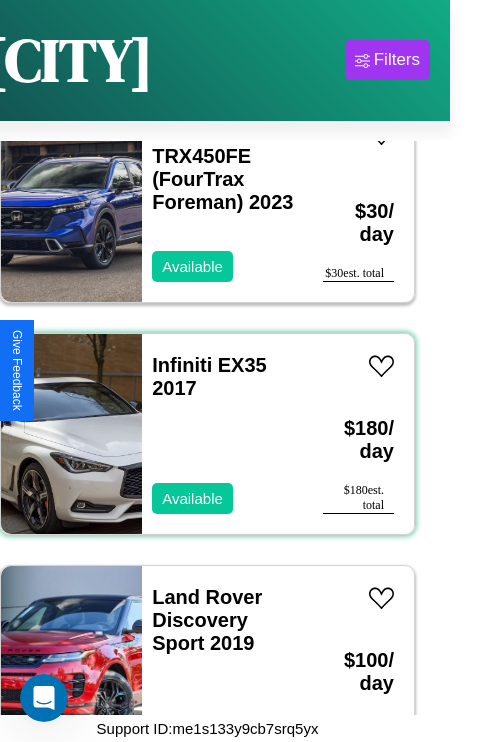 click on "Infiniti   EX35   2017 Available" at bounding box center (222, 434) 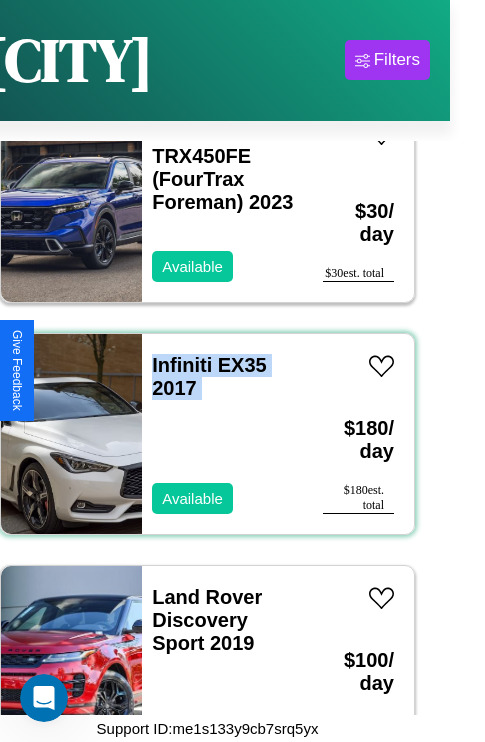 click on "Infiniti   EX35   2017 Available" at bounding box center (222, 434) 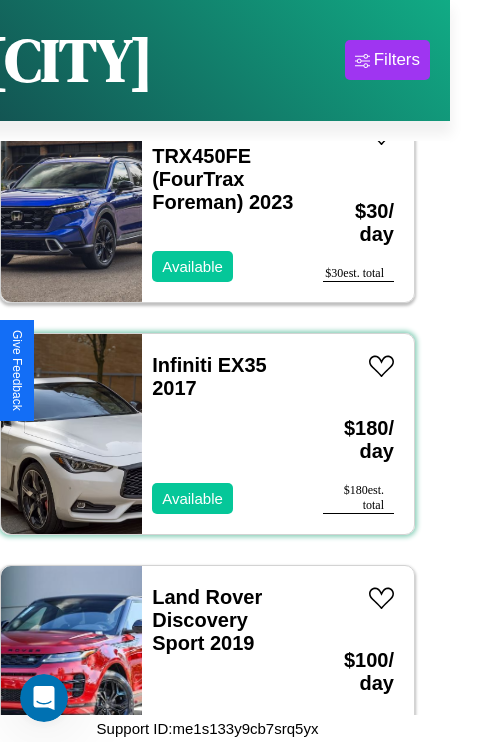 click on "Infiniti   EX35   2017 Available" at bounding box center (222, 434) 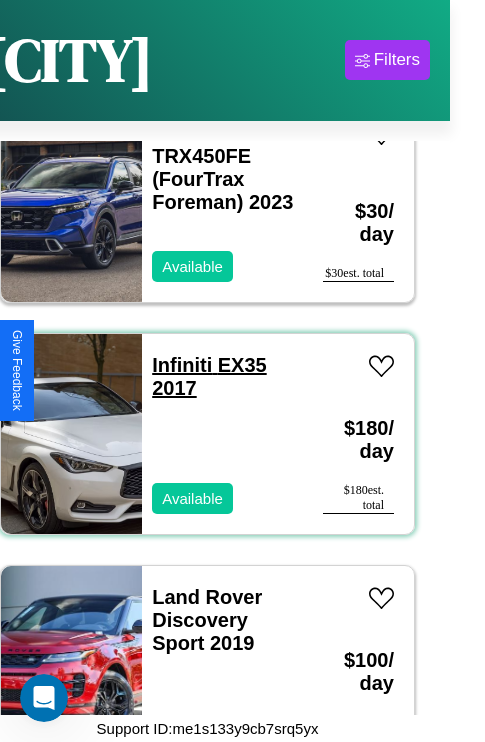 click on "Infiniti   EX35   2017" at bounding box center (209, 376) 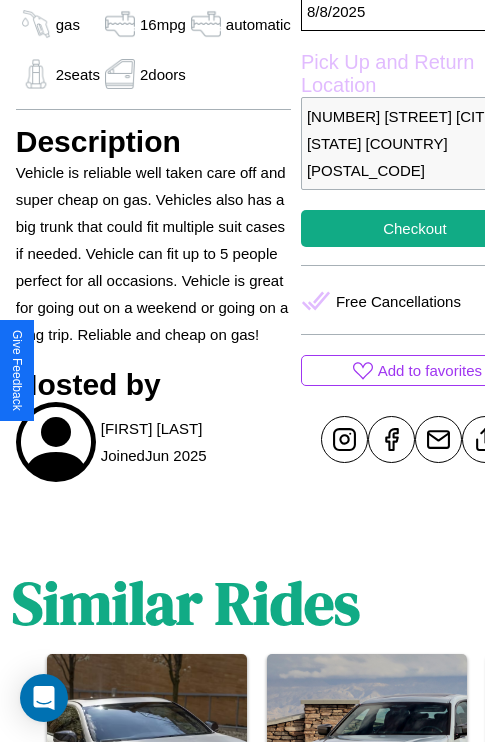 scroll, scrollTop: 615, scrollLeft: 64, axis: both 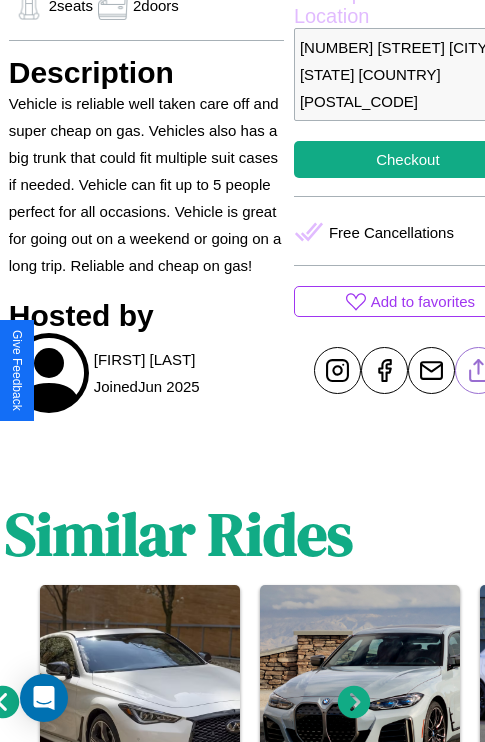 click 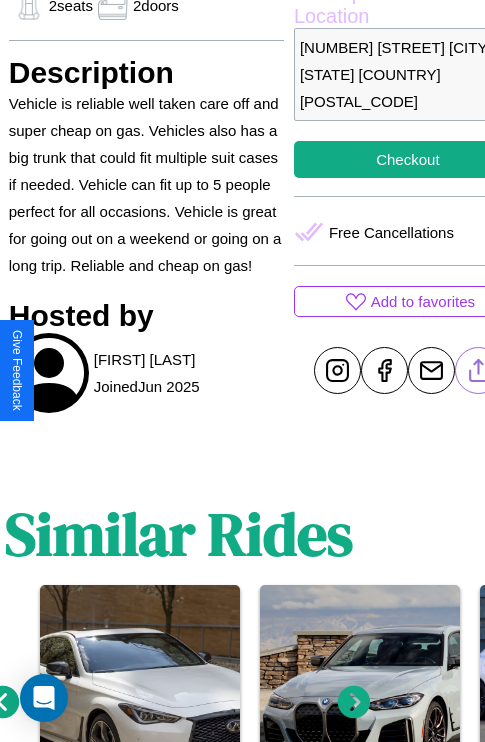 scroll, scrollTop: 404, scrollLeft: 84, axis: both 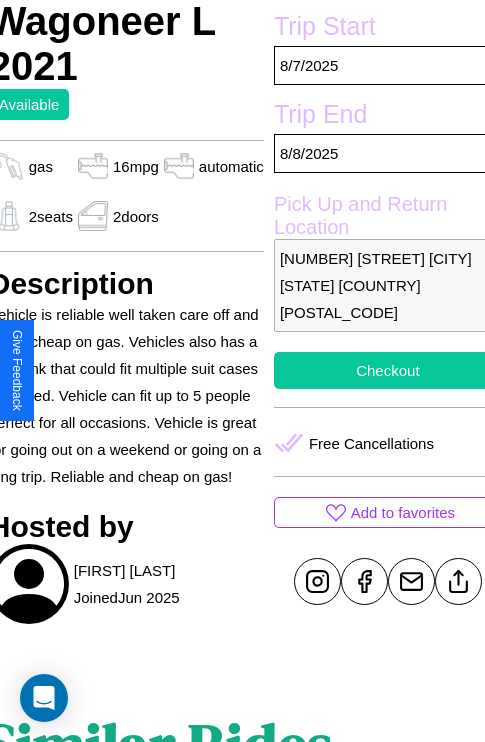 click on "Checkout" at bounding box center [388, 370] 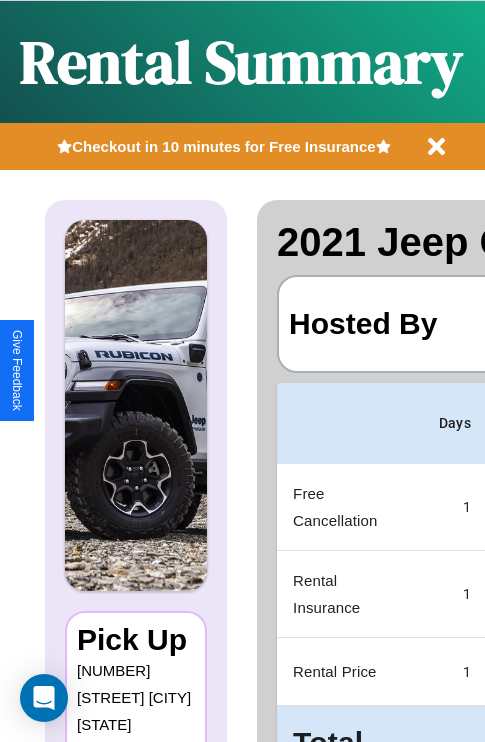 scroll, scrollTop: 0, scrollLeft: 378, axis: horizontal 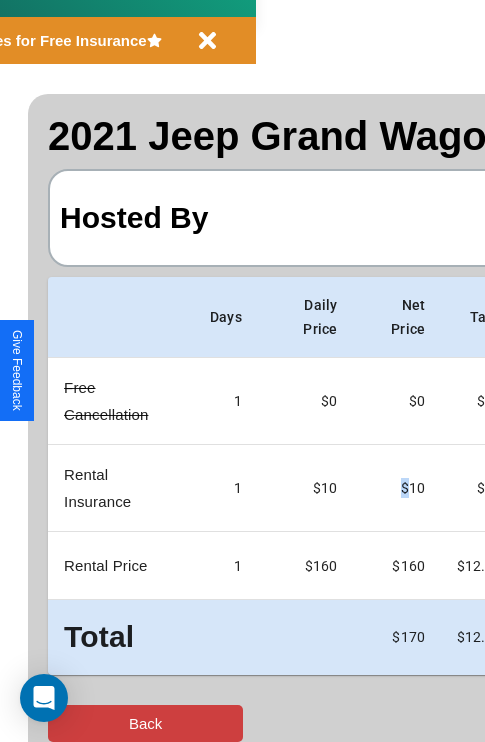 click on "Back" at bounding box center [145, 723] 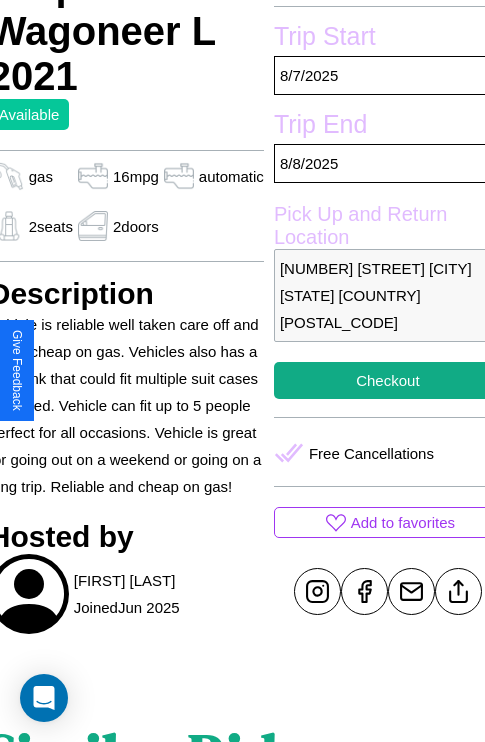 scroll, scrollTop: 404, scrollLeft: 84, axis: both 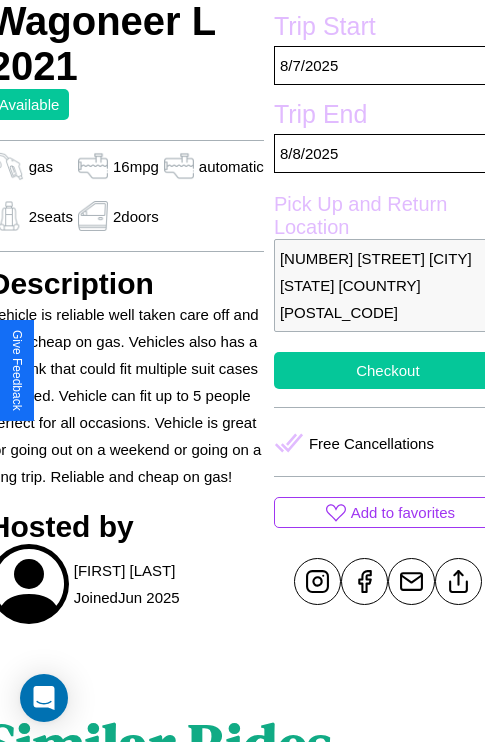 click on "Checkout" at bounding box center (388, 370) 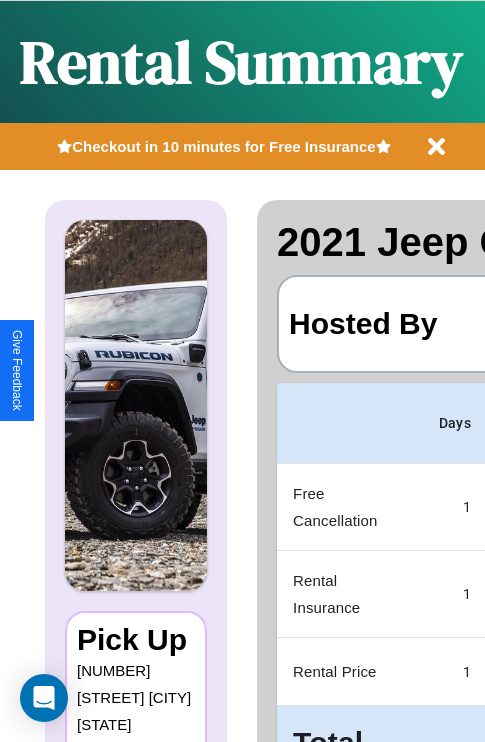 scroll, scrollTop: 0, scrollLeft: 378, axis: horizontal 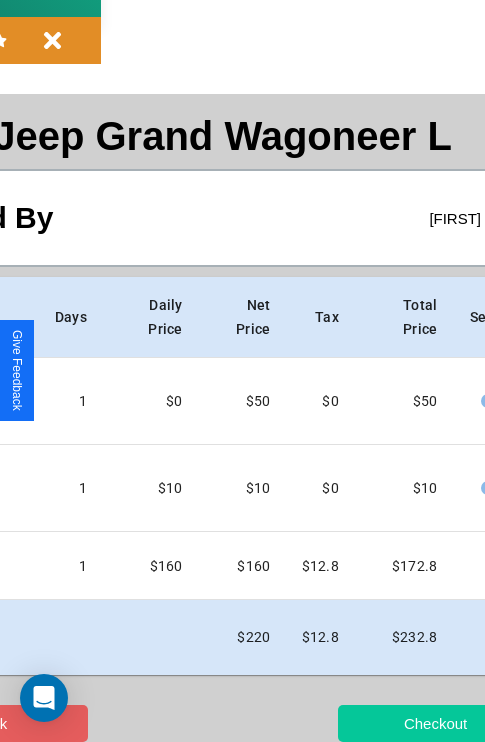 click on "Checkout" at bounding box center (435, 723) 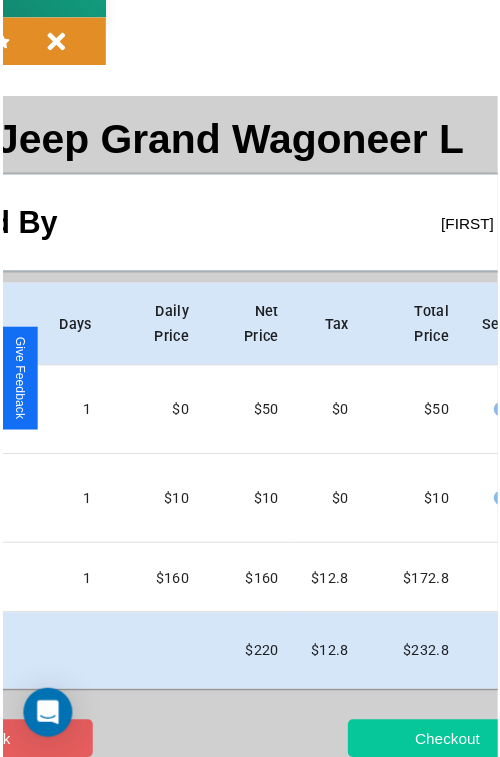 scroll, scrollTop: 0, scrollLeft: 0, axis: both 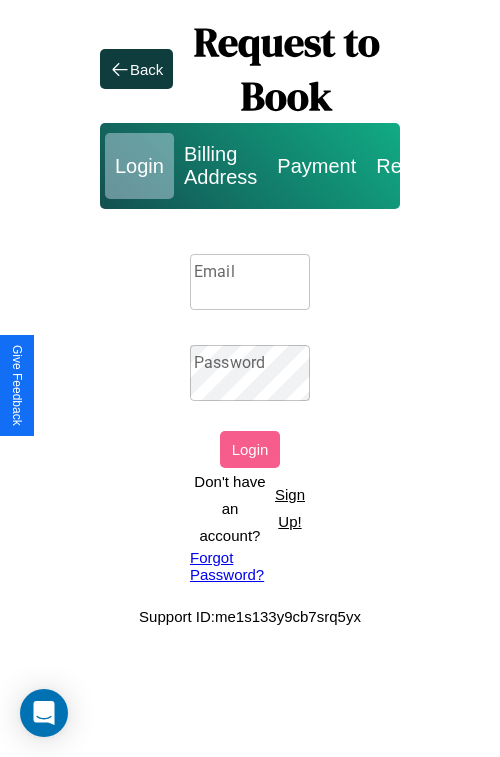 click on "Sign Up!" at bounding box center (290, 508) 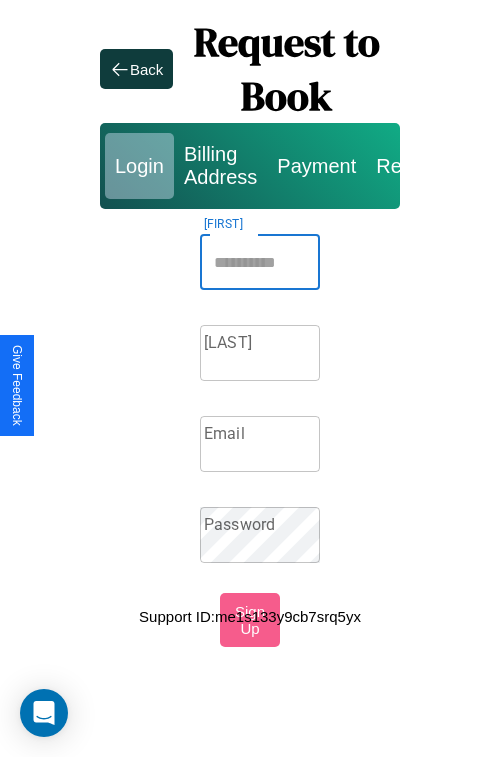 click on "Firstname" at bounding box center [260, 262] 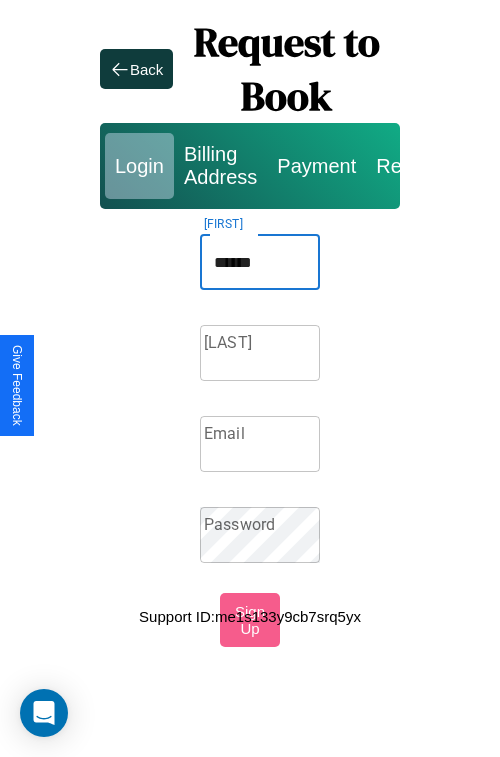 type on "******" 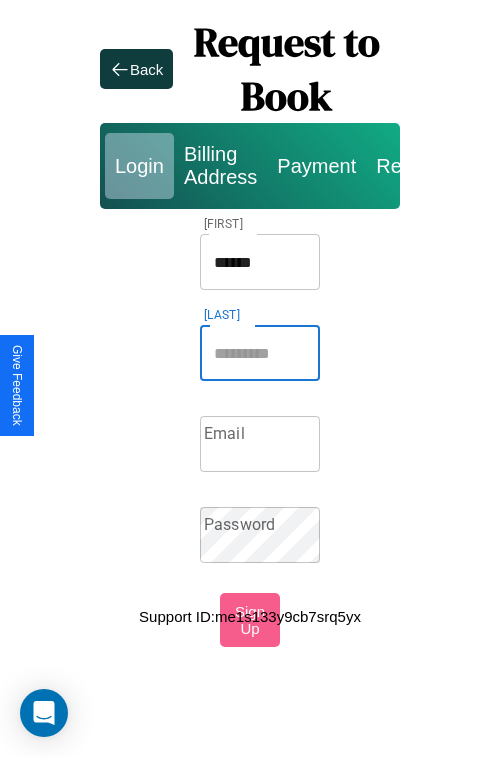 click on "Lastname" at bounding box center (260, 353) 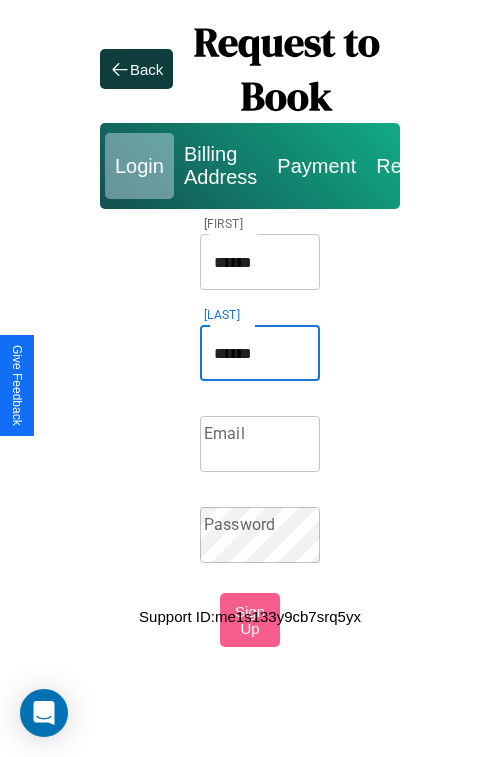 type on "******" 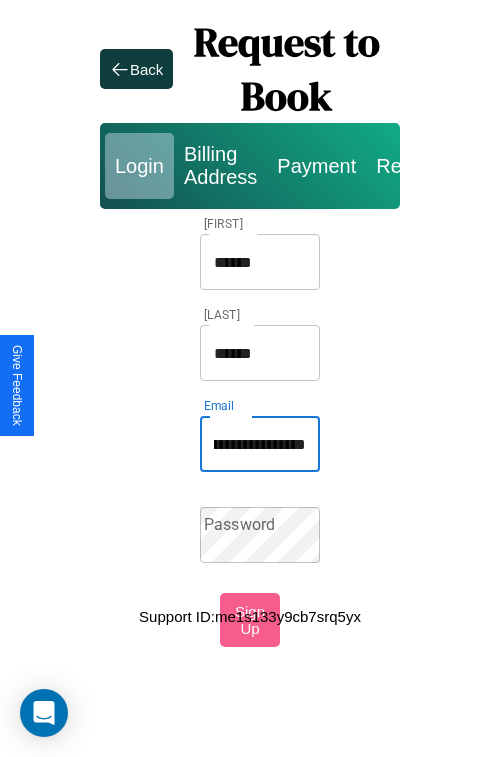 scroll, scrollTop: 0, scrollLeft: 95, axis: horizontal 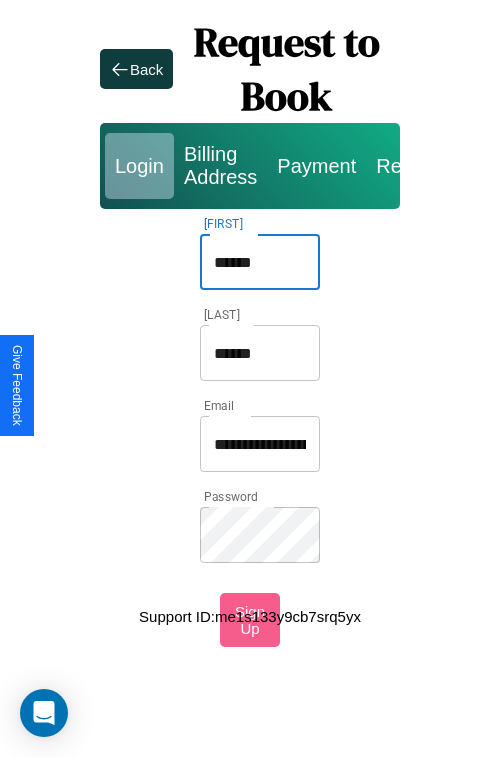 click on "******" at bounding box center (260, 262) 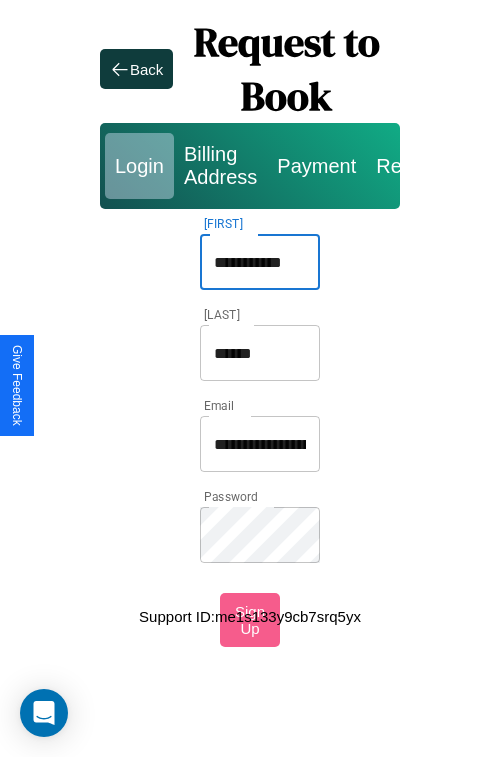 type on "**********" 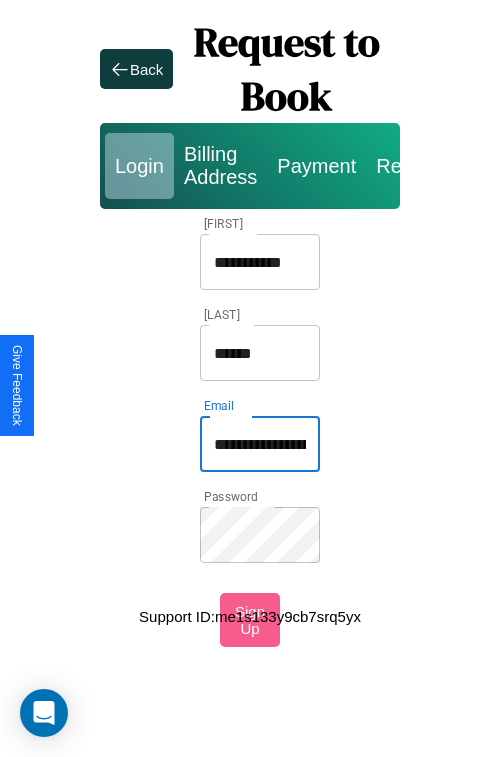 click on "**********" at bounding box center [260, 444] 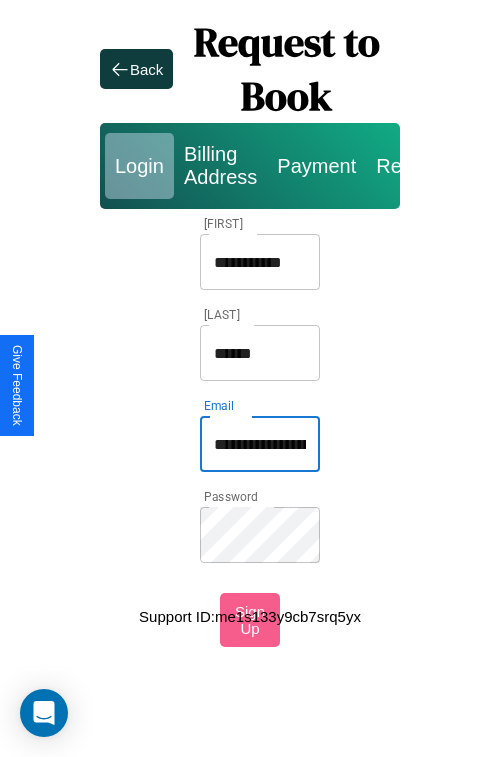 type on "**********" 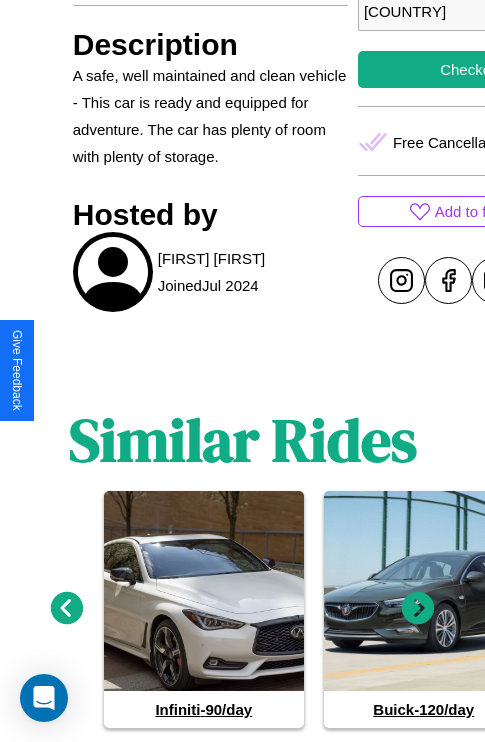 scroll, scrollTop: 789, scrollLeft: 0, axis: vertical 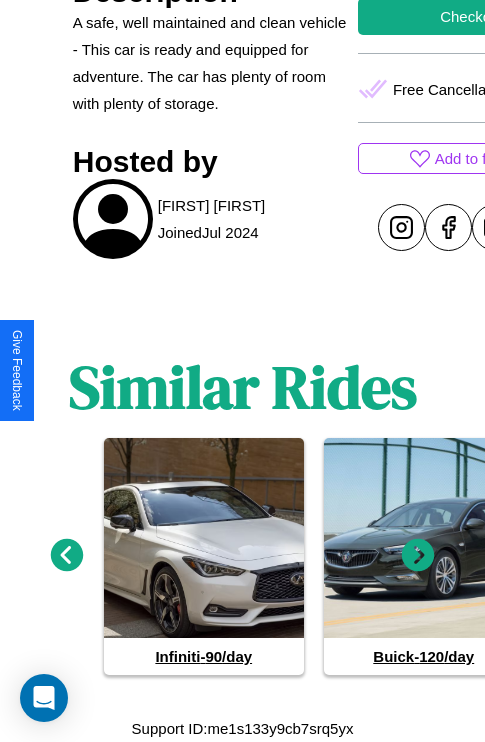 click 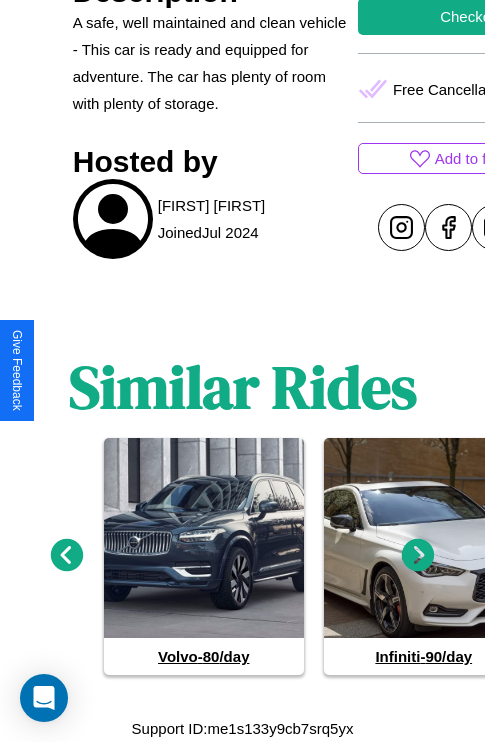 click 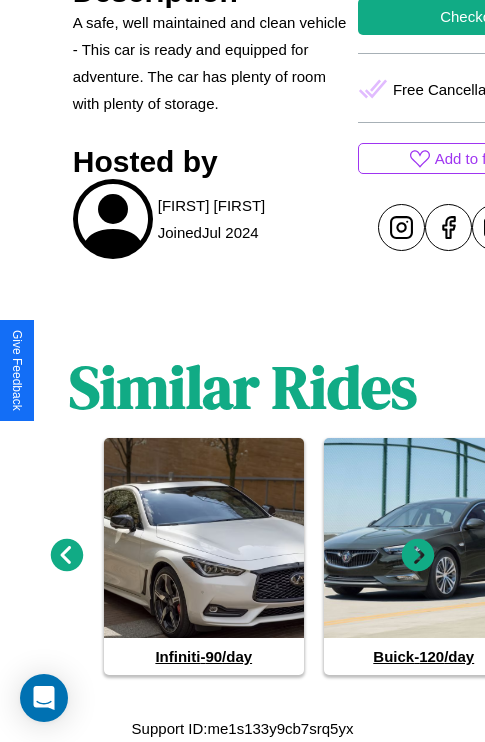 click 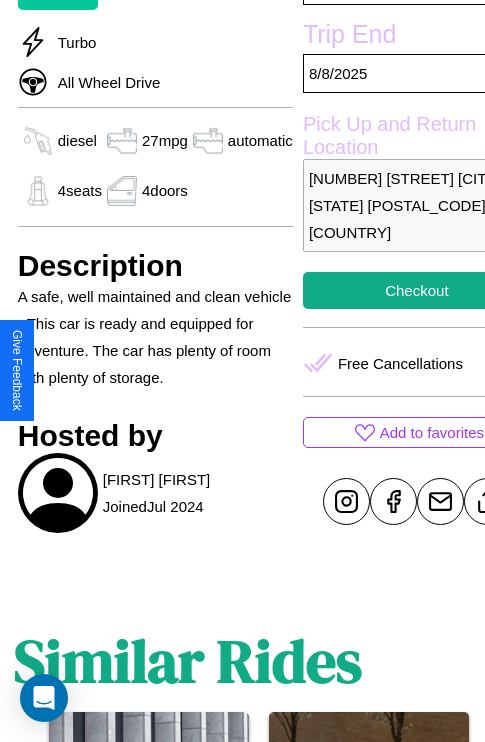 scroll, scrollTop: 350, scrollLeft: 88, axis: both 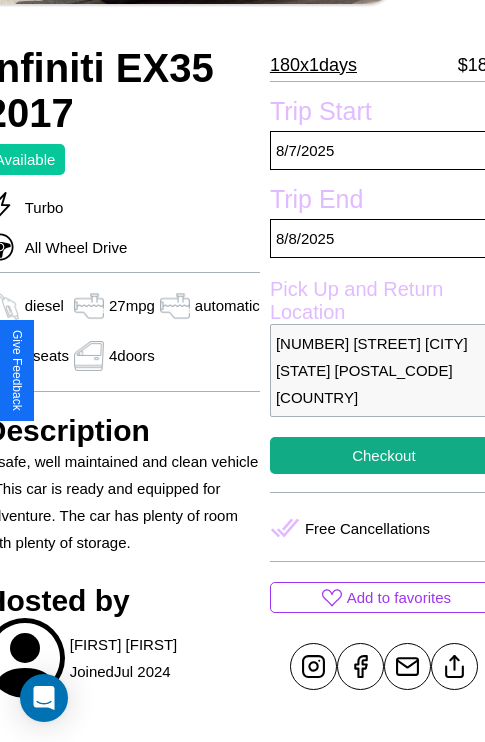 click on "[NUMBER] [STREET]  [CITY] [STATE] [POSTAL_CODE] [COUNTRY]" at bounding box center [384, 370] 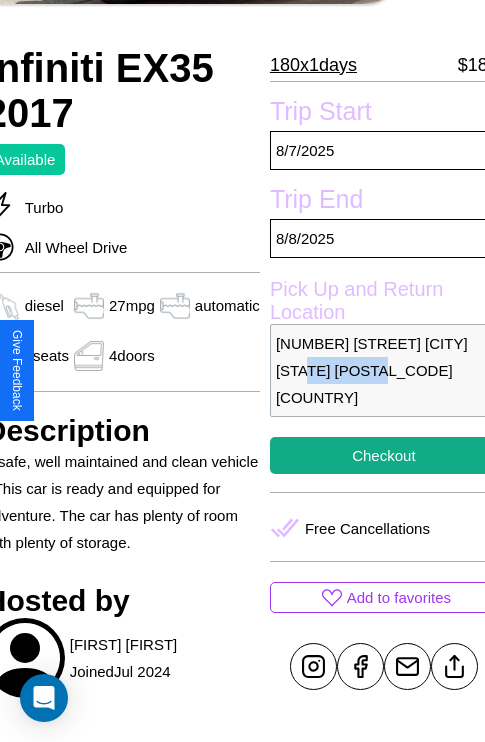 click on "[NUMBER] [STREET]  [CITY] [STATE] [POSTAL_CODE] [COUNTRY]" at bounding box center [384, 370] 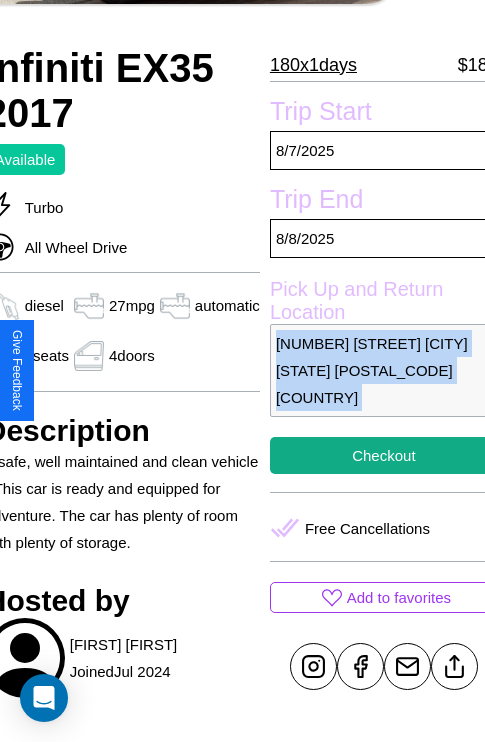 click on "[NUMBER] [STREET]  [CITY] [STATE] [POSTAL_CODE] [COUNTRY]" at bounding box center (384, 370) 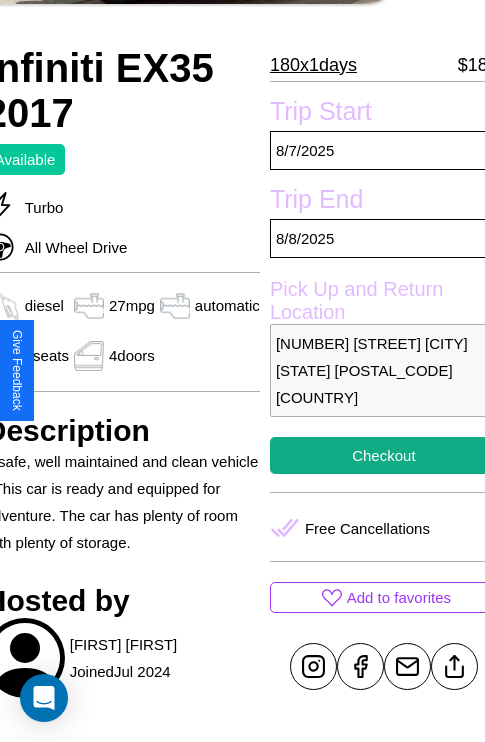 click on "[NUMBER] [STREET]  [CITY] [STATE] [POSTAL_CODE] [COUNTRY]" at bounding box center [384, 370] 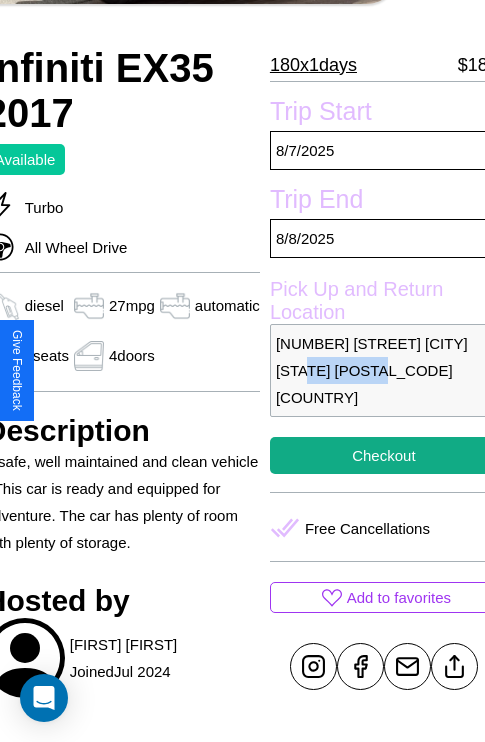 click on "[NUMBER] [STREET]  [CITY] [STATE] [POSTAL_CODE] [COUNTRY]" at bounding box center (384, 370) 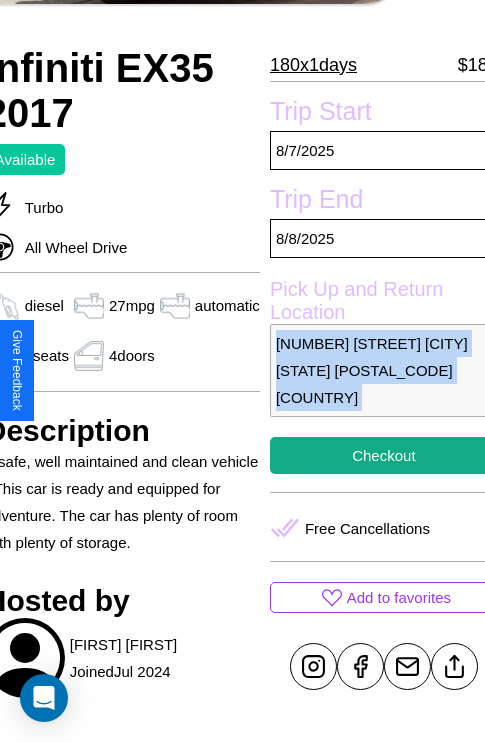 click on "[NUMBER] [STREET]  [CITY] [STATE] [POSTAL_CODE] [COUNTRY]" at bounding box center (384, 370) 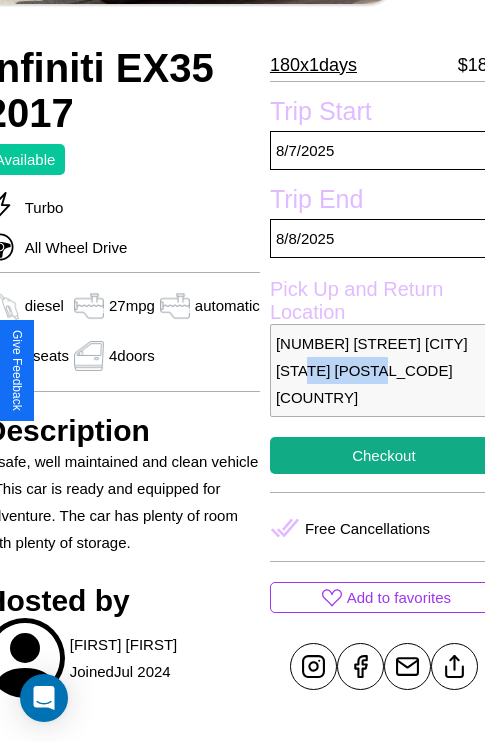 click on "[NUMBER] [STREET]  [CITY] [STATE] [POSTAL_CODE] [COUNTRY]" at bounding box center [384, 370] 